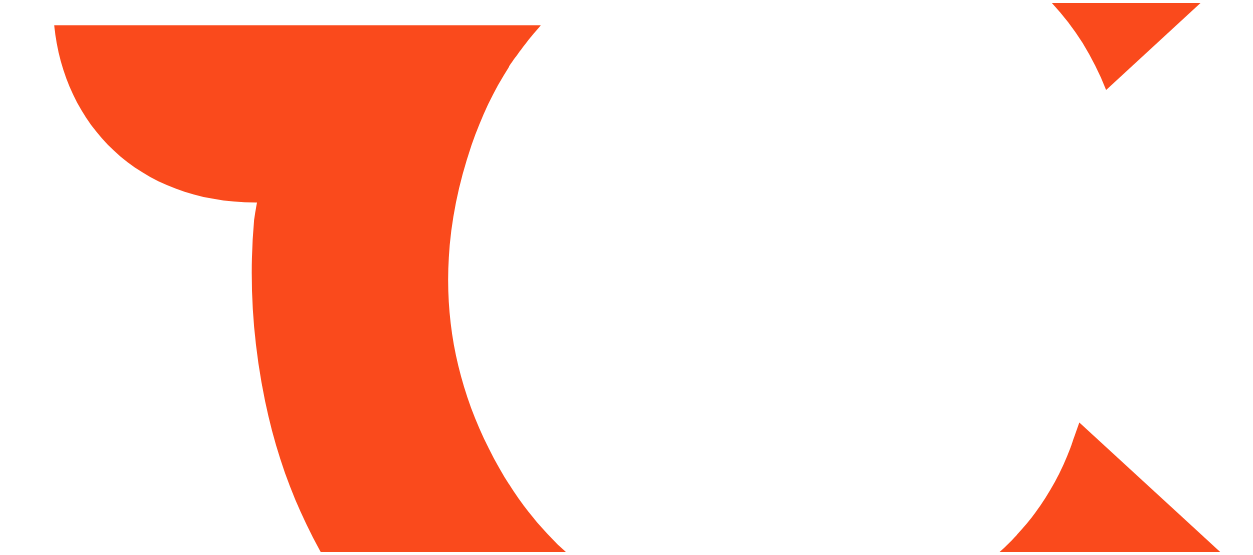 scroll, scrollTop: 0, scrollLeft: 0, axis: both 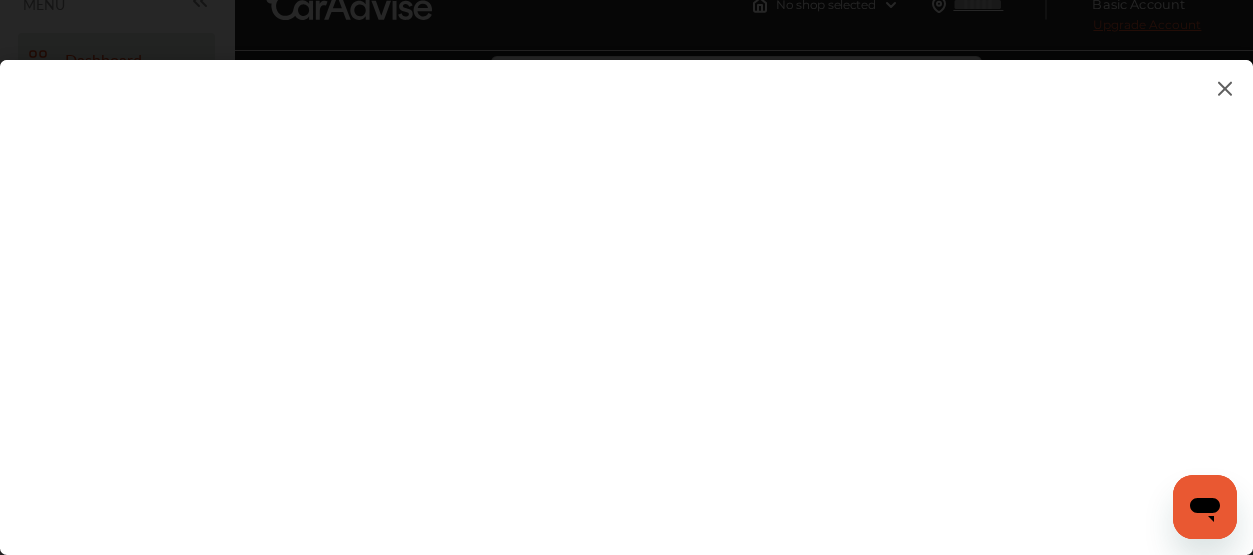 click at bounding box center (626, 287) 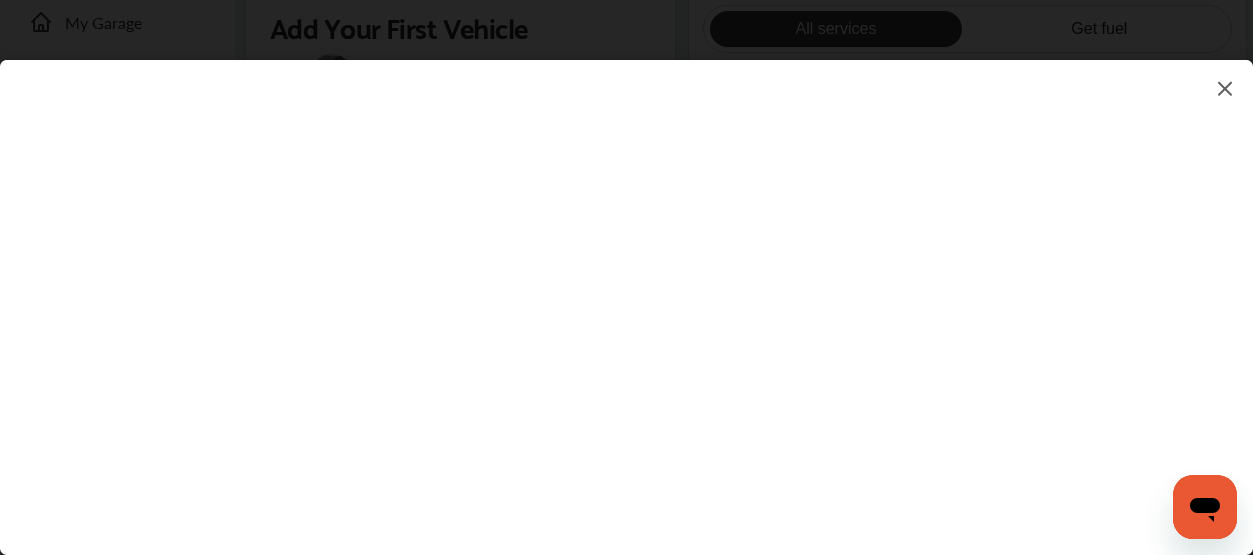 scroll, scrollTop: 525, scrollLeft: 0, axis: vertical 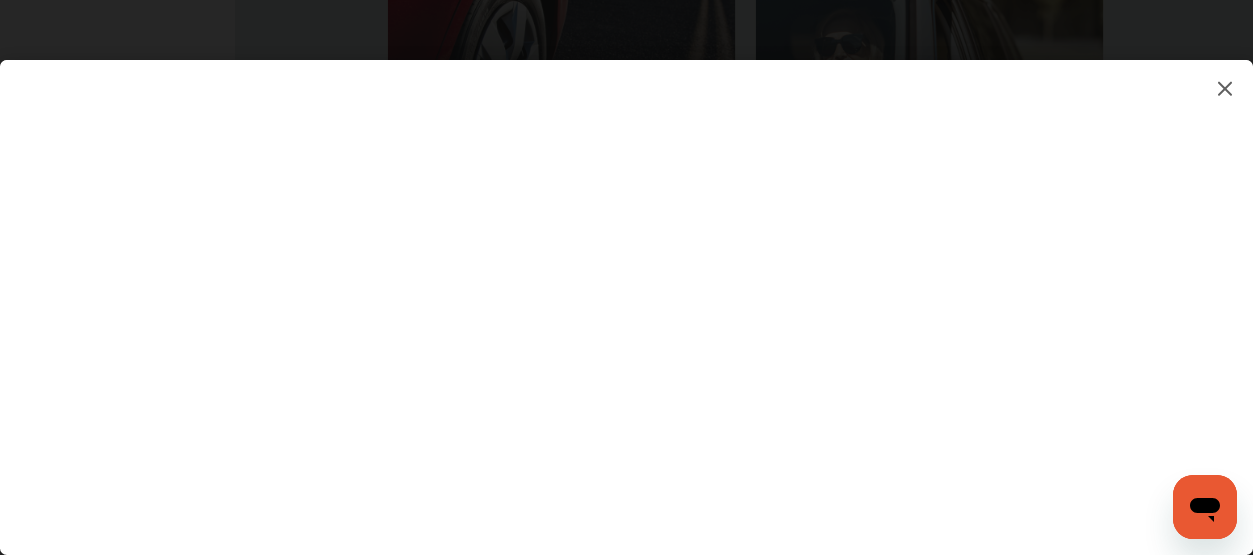click at bounding box center (626, 287) 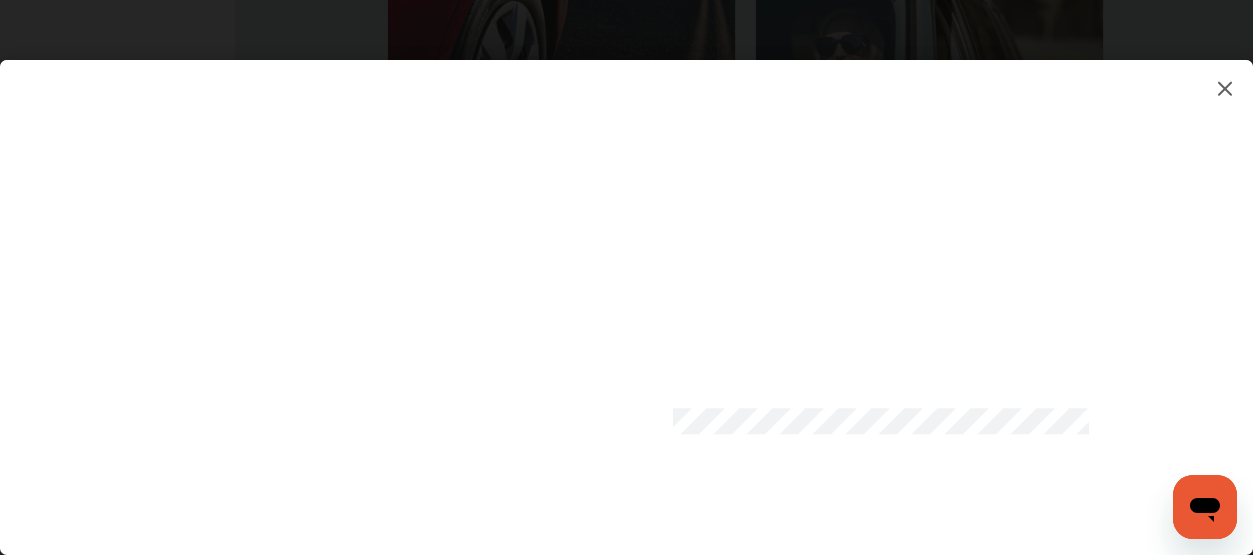 click at bounding box center (626, 287) 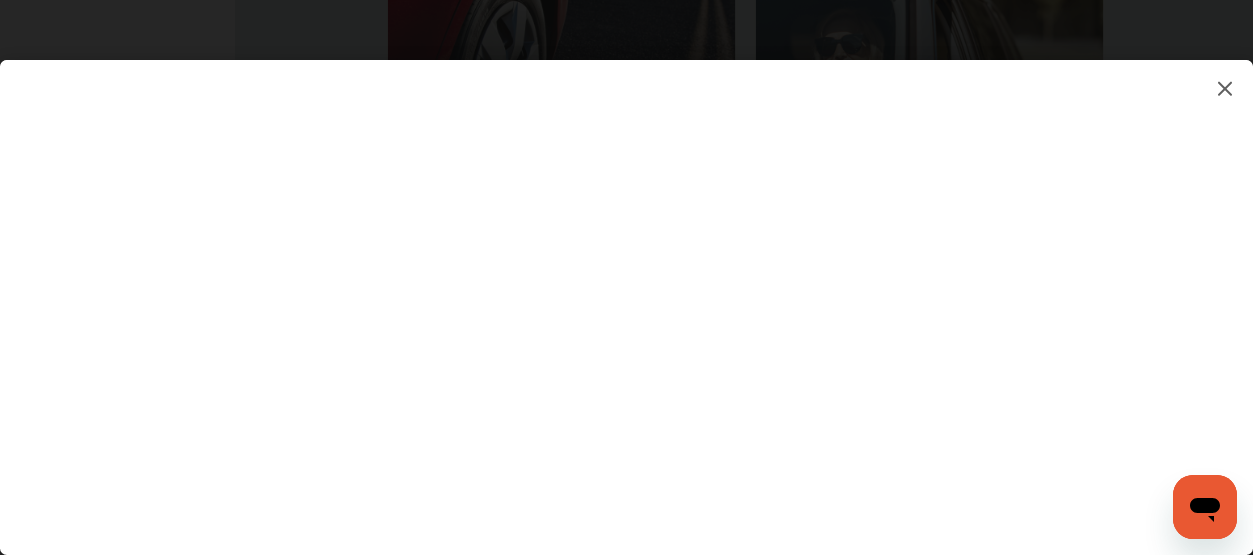click 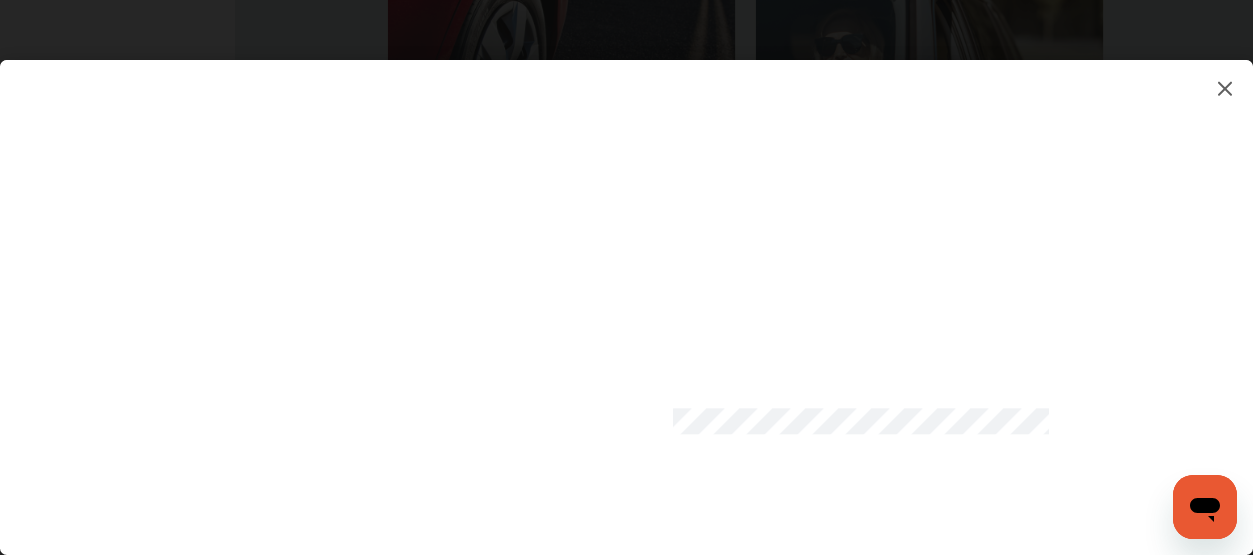 click at bounding box center [626, 287] 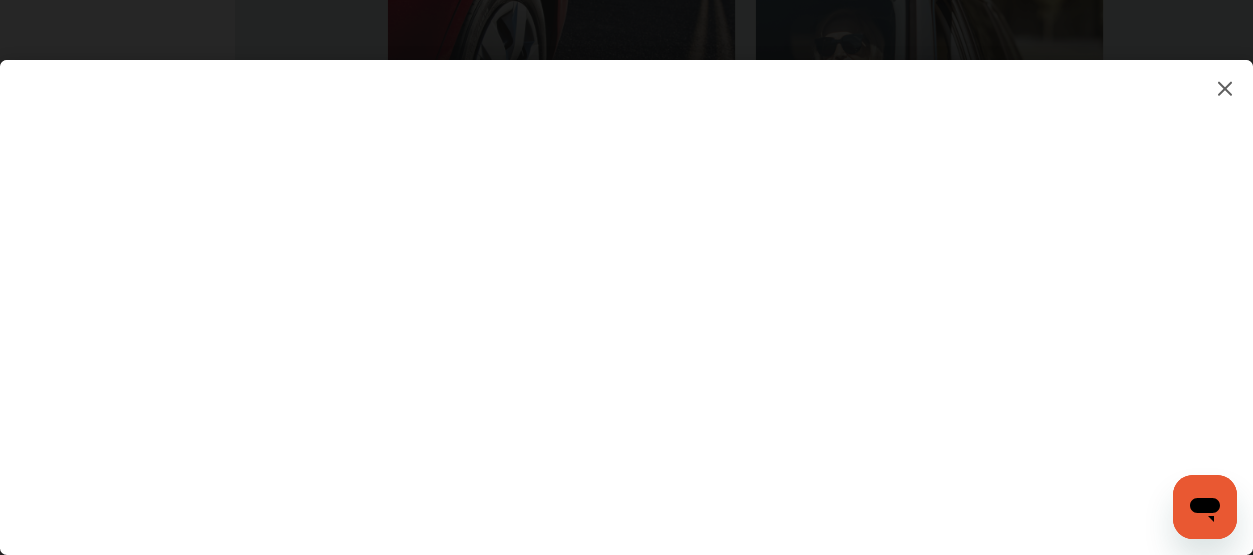 click at bounding box center (626, 287) 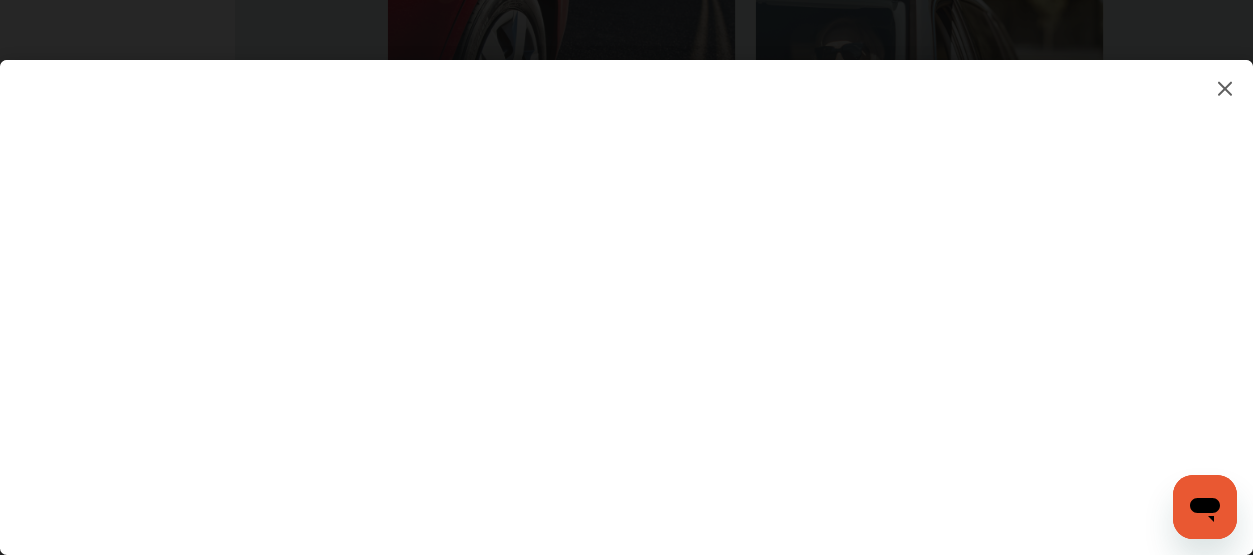 click at bounding box center [626, 287] 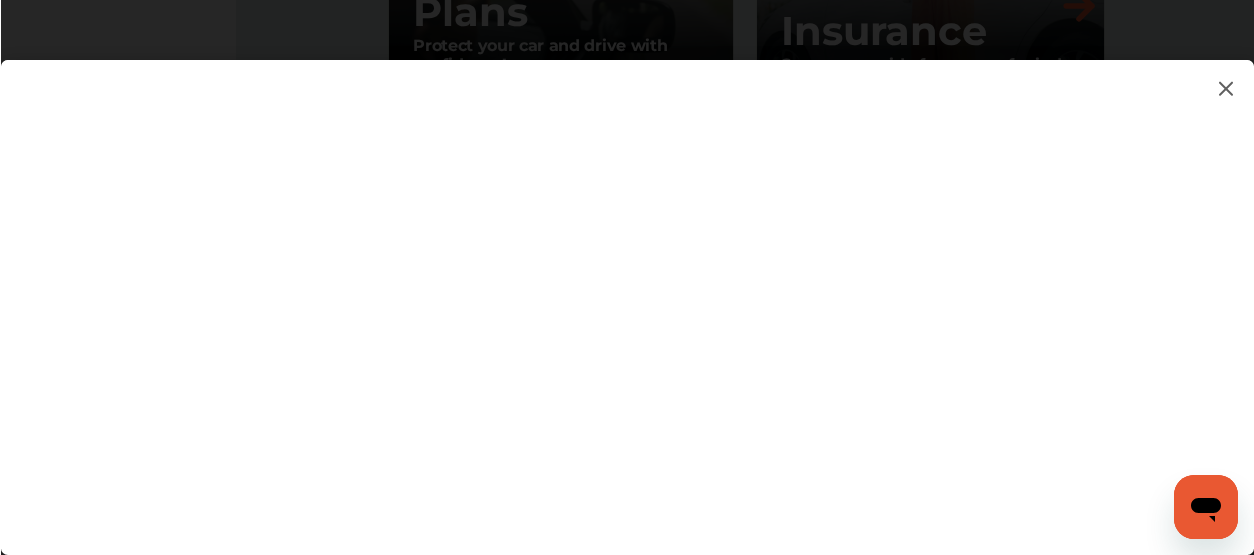 scroll, scrollTop: 2865, scrollLeft: 0, axis: vertical 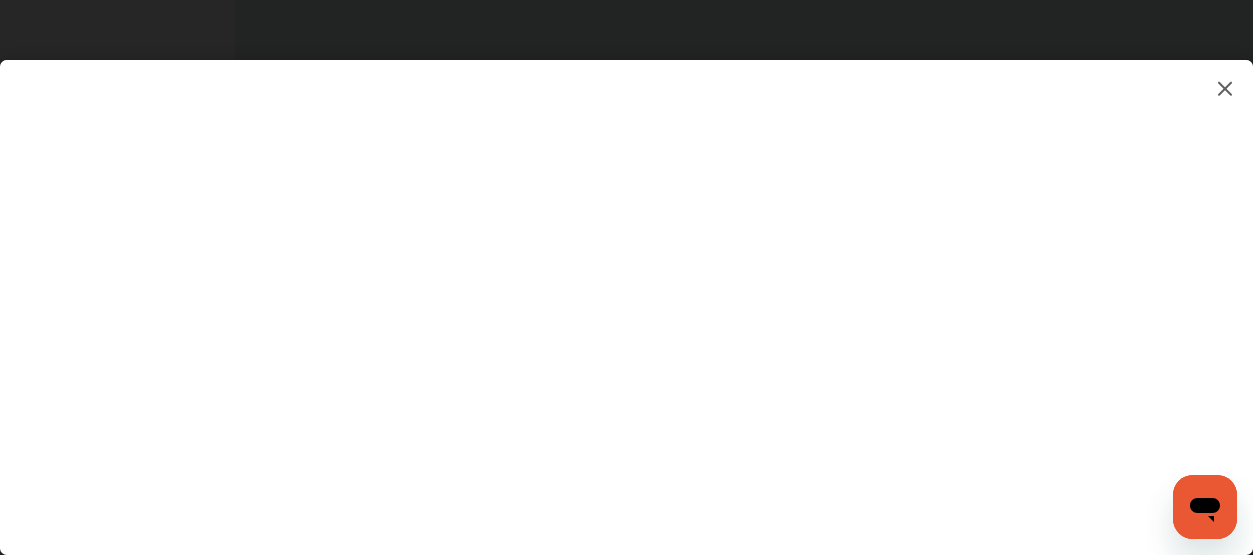 click at bounding box center [626, 287] 